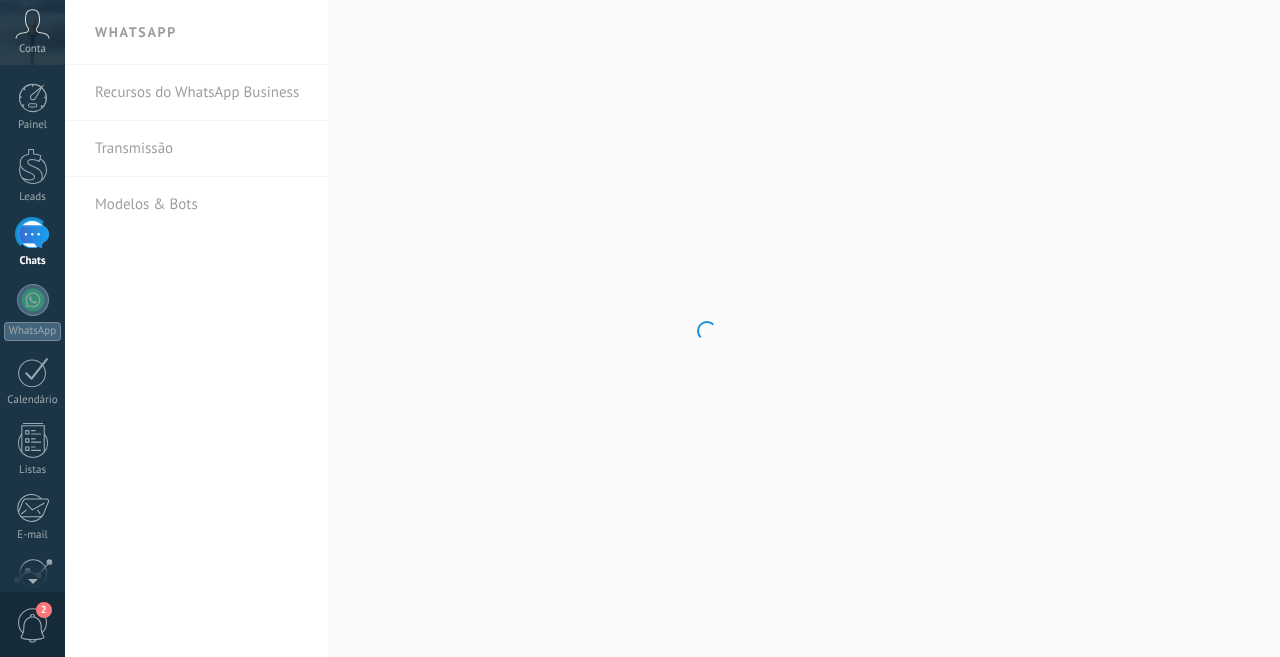 scroll, scrollTop: 0, scrollLeft: 0, axis: both 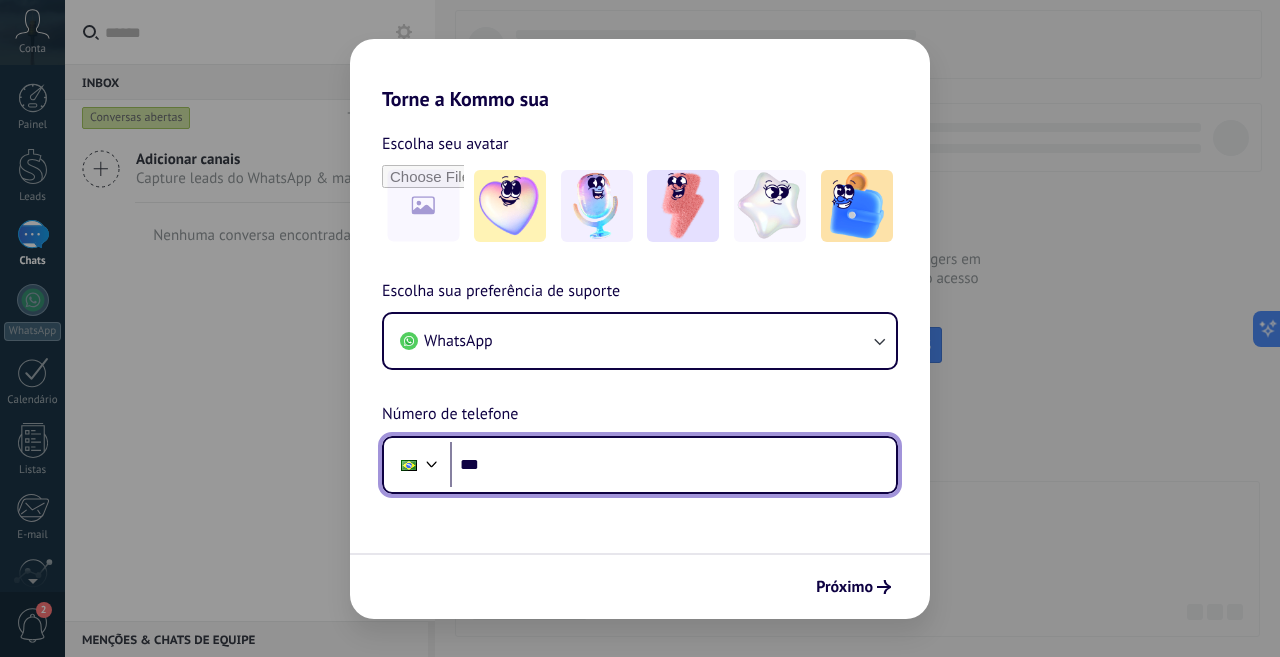 click on "***" at bounding box center [673, 465] 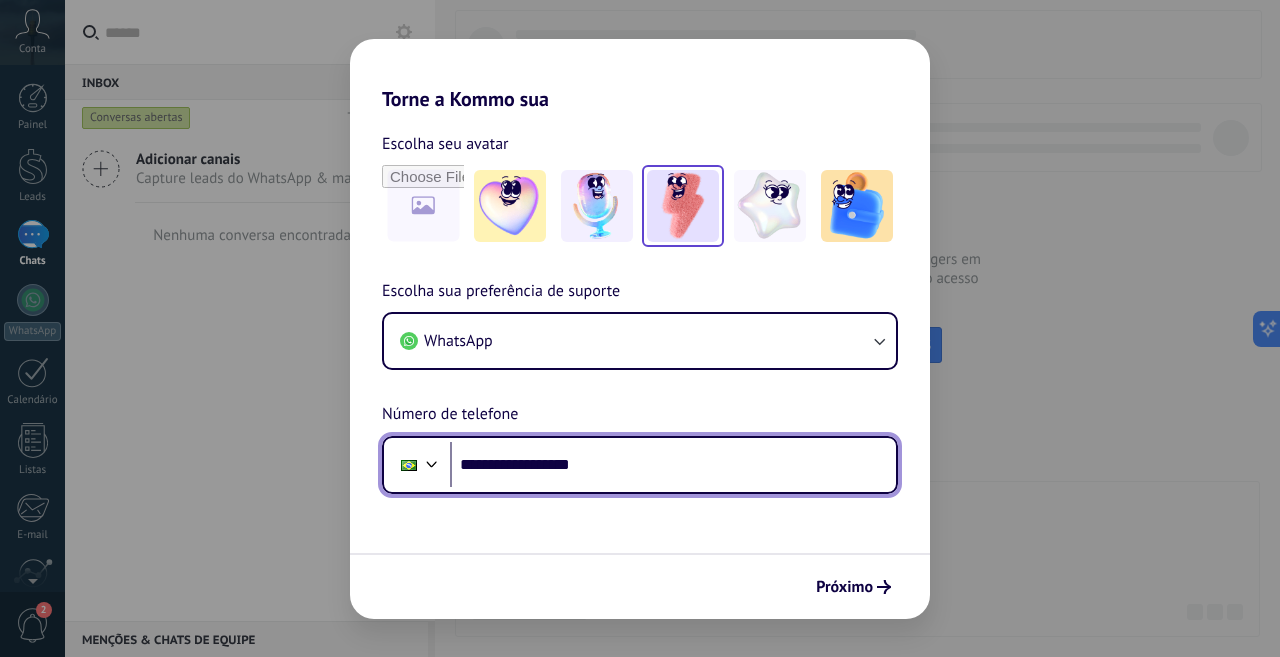 type on "**********" 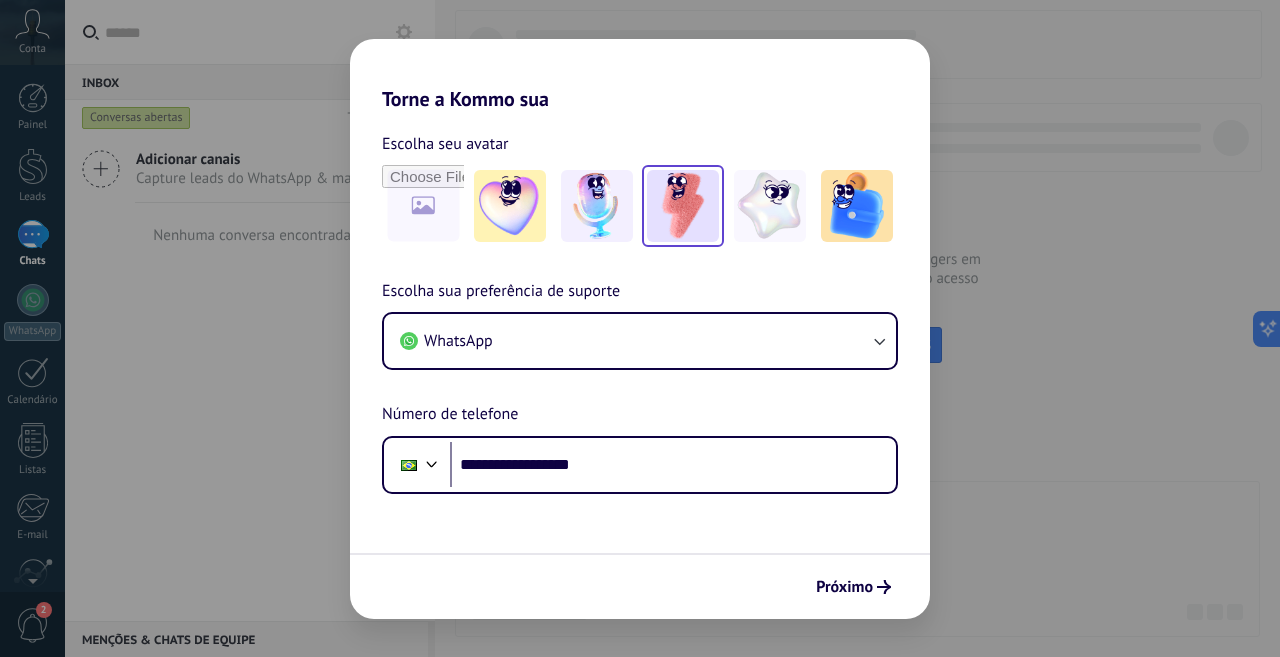 click at bounding box center (510, 206) 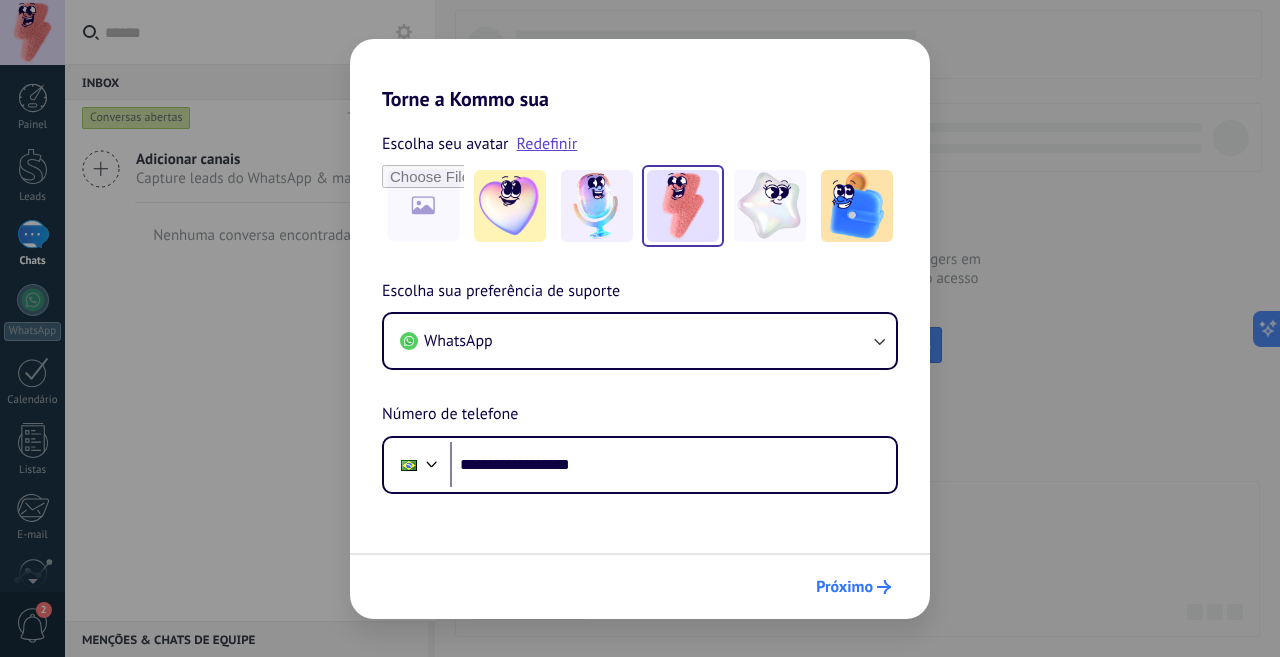 click on "Próximo" at bounding box center (844, 587) 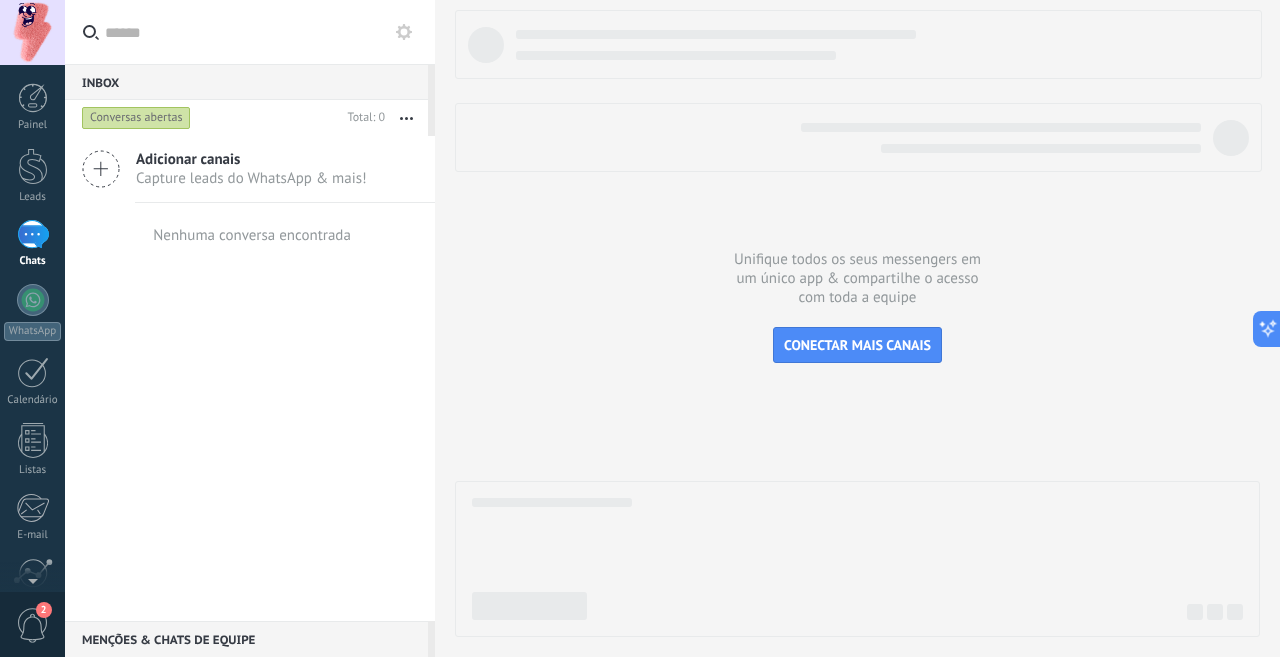 click at bounding box center [404, 32] 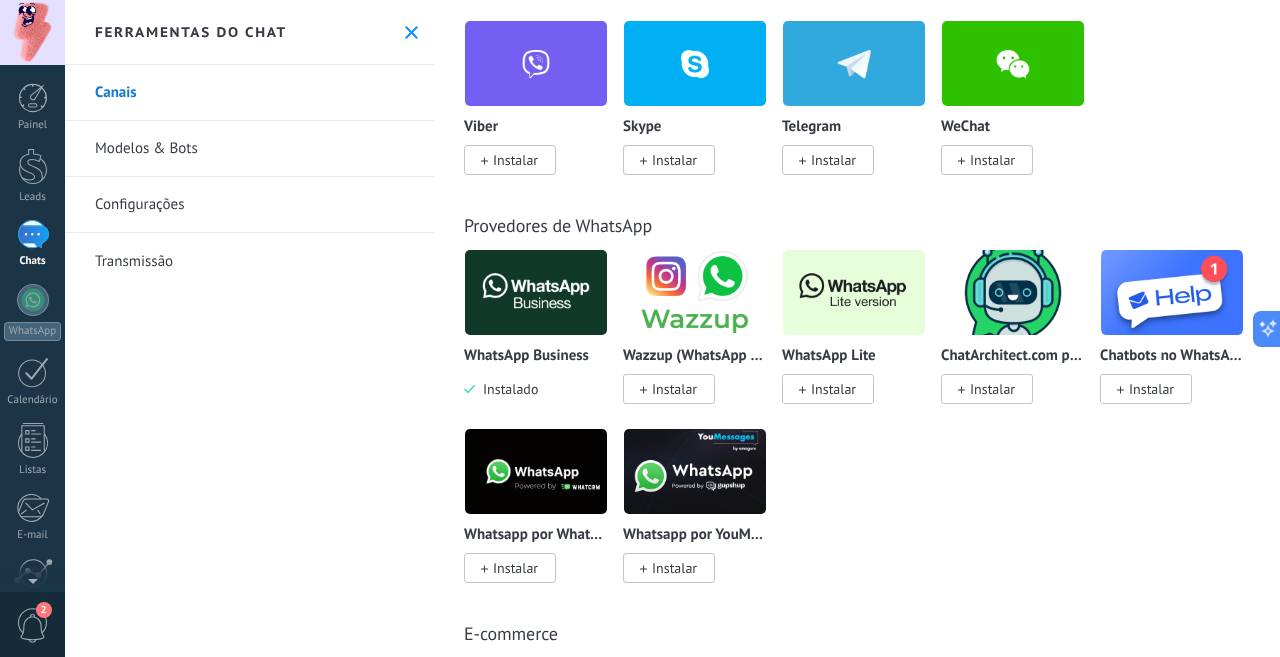 scroll, scrollTop: 593, scrollLeft: 0, axis: vertical 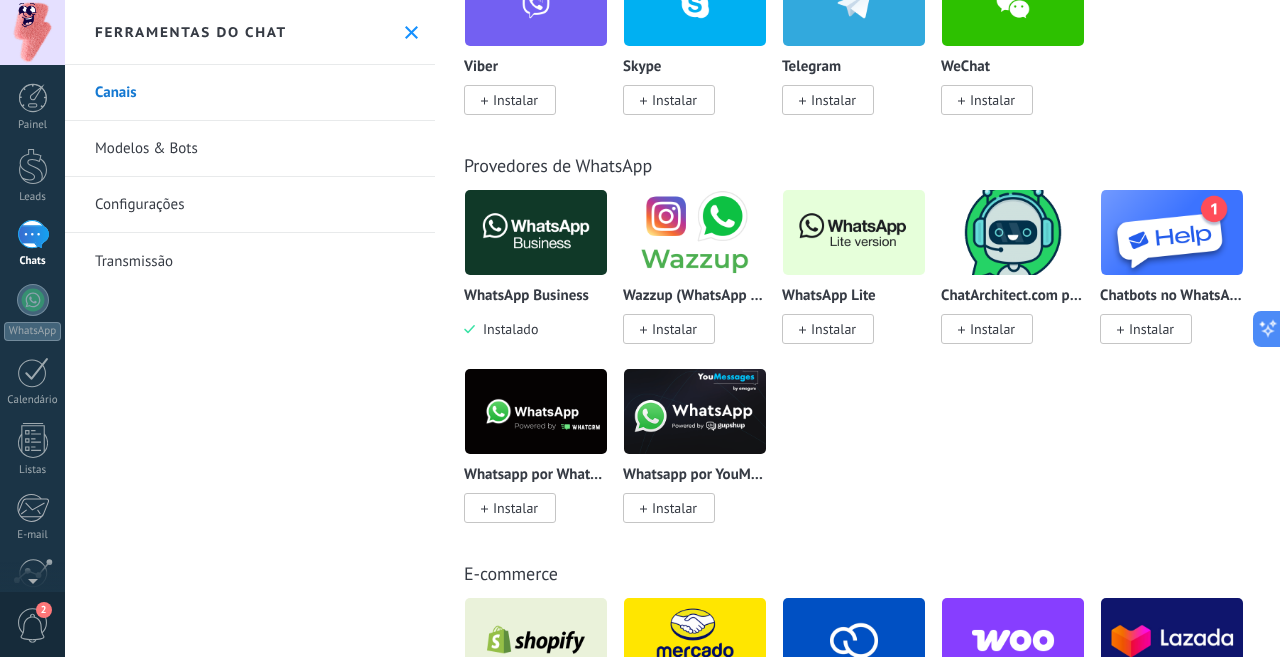 click on "Instalar" at bounding box center (833, 329) 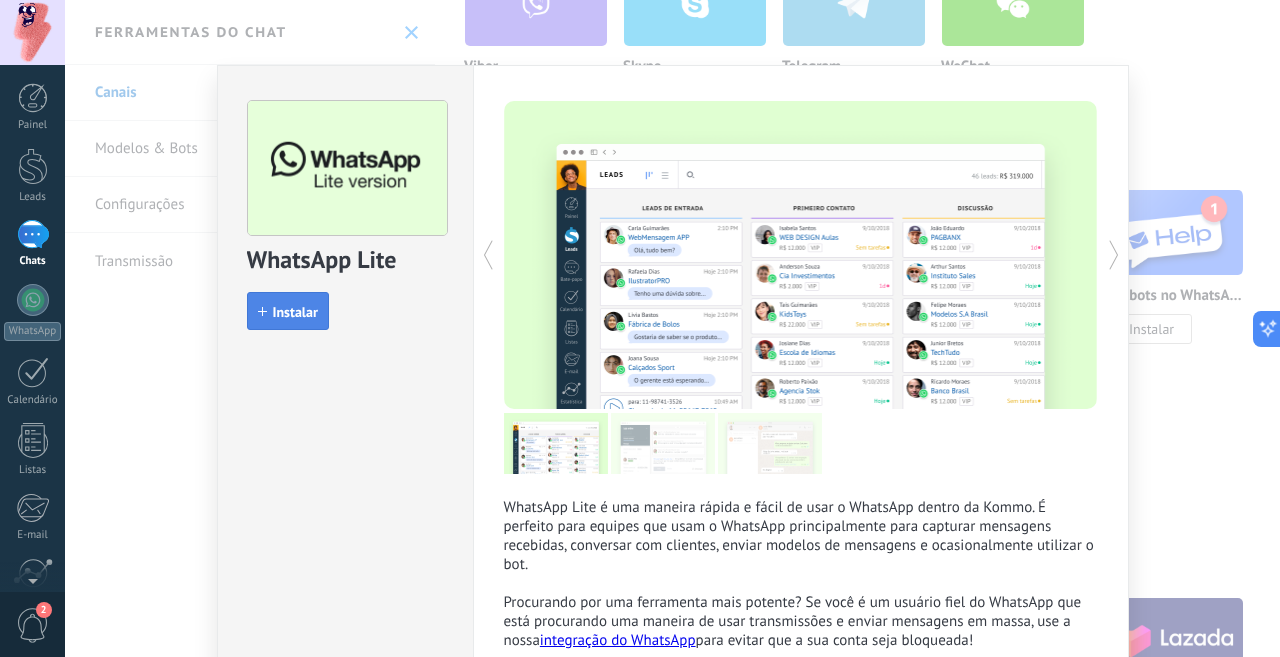 click on "Instalar" at bounding box center (295, 312) 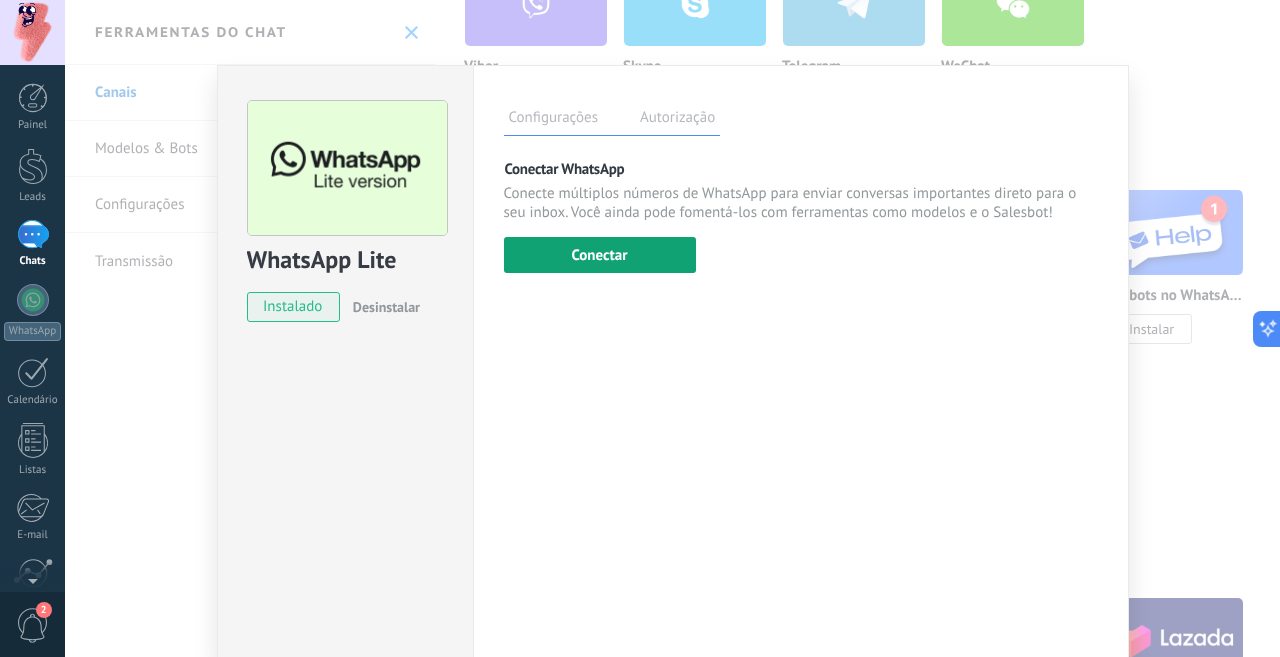 click on "Conectar" at bounding box center (600, 255) 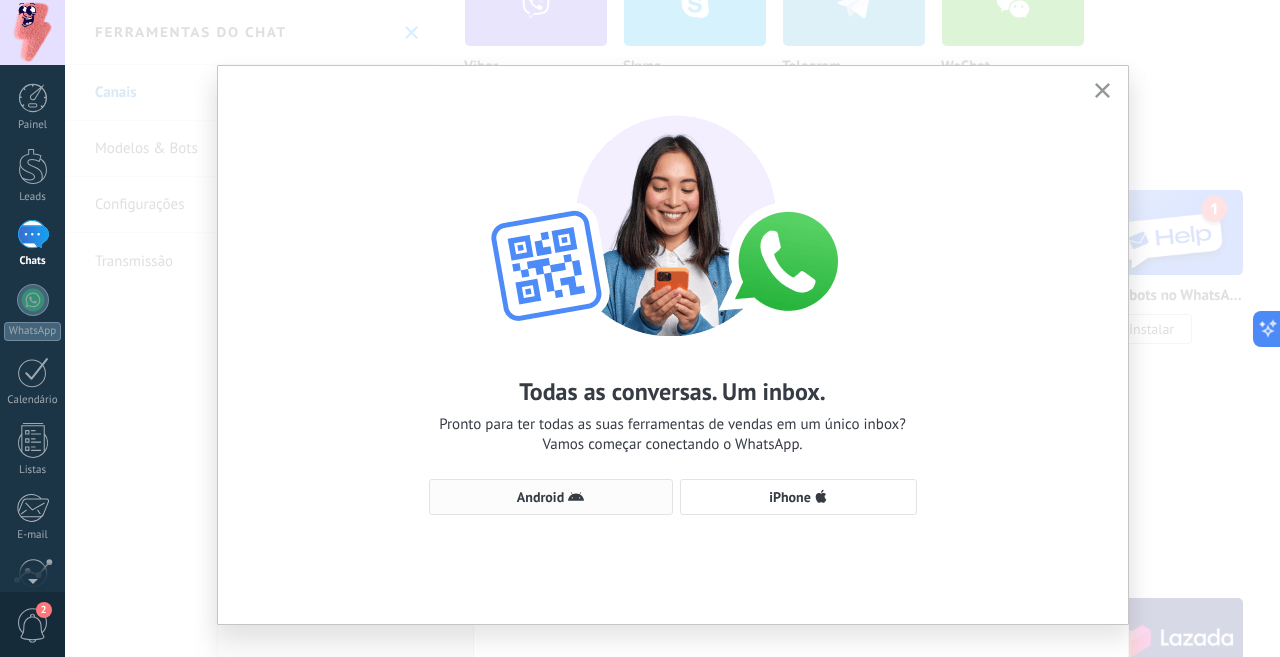 click at bounding box center [576, 497] 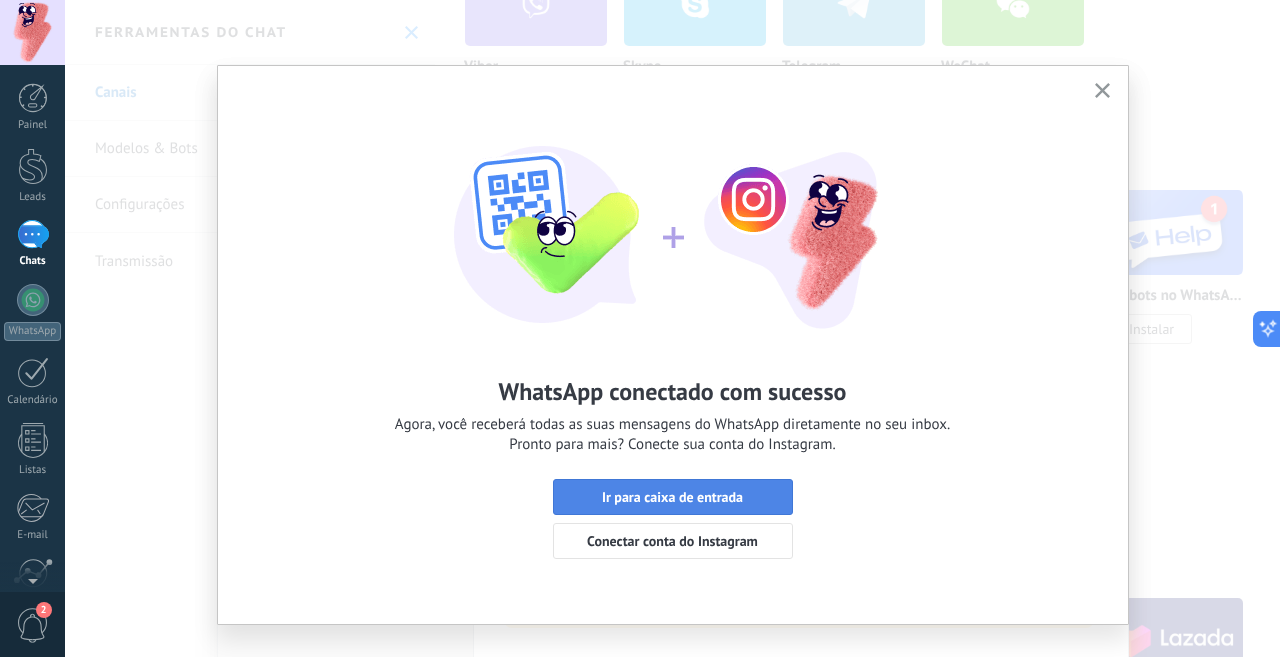 click on "Ir para caixa de entrada" at bounding box center (672, 497) 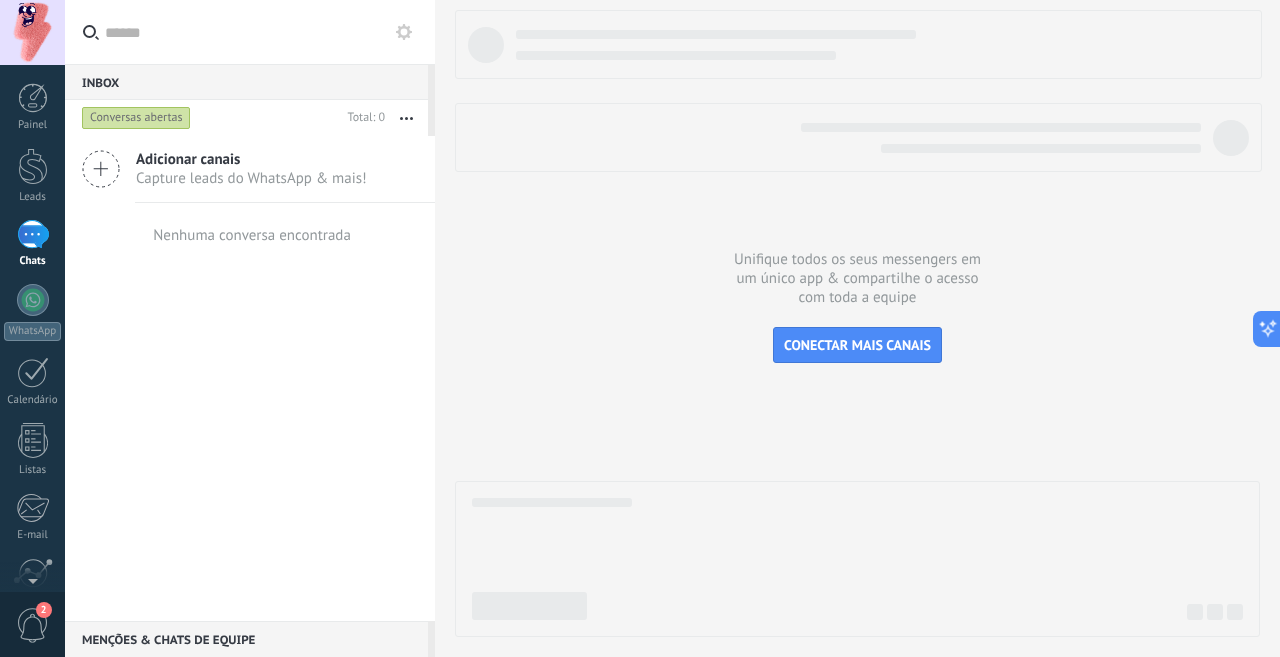 click at bounding box center [33, 234] 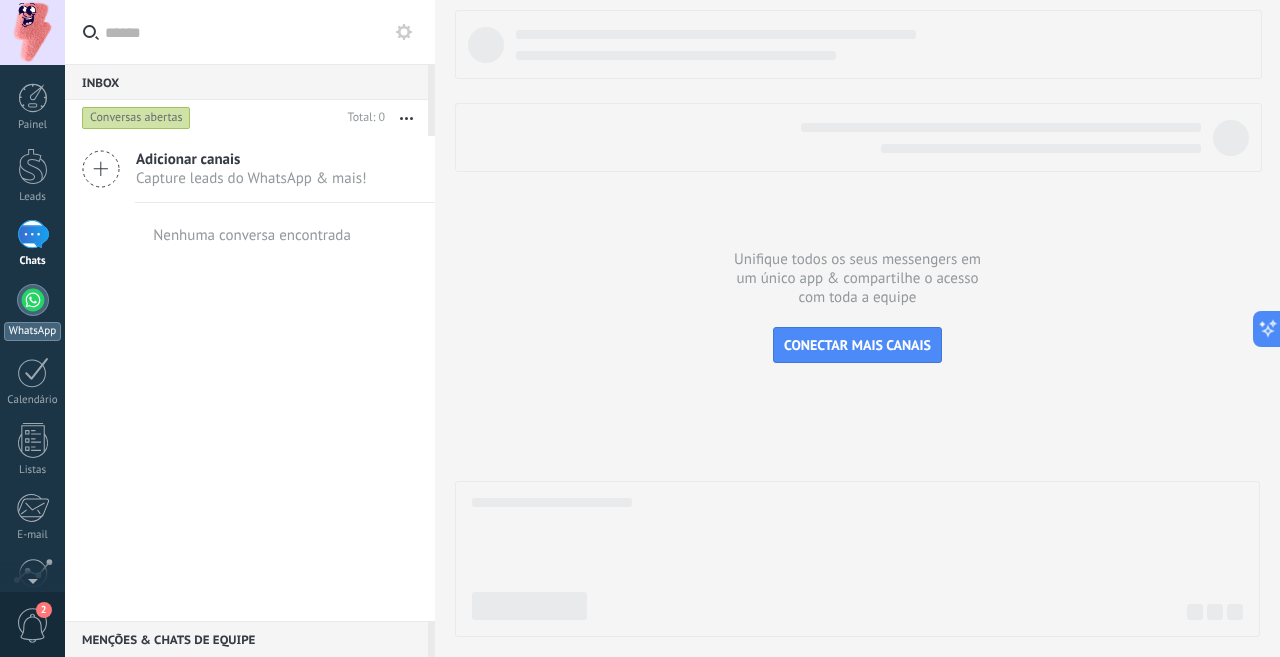 click at bounding box center [33, 300] 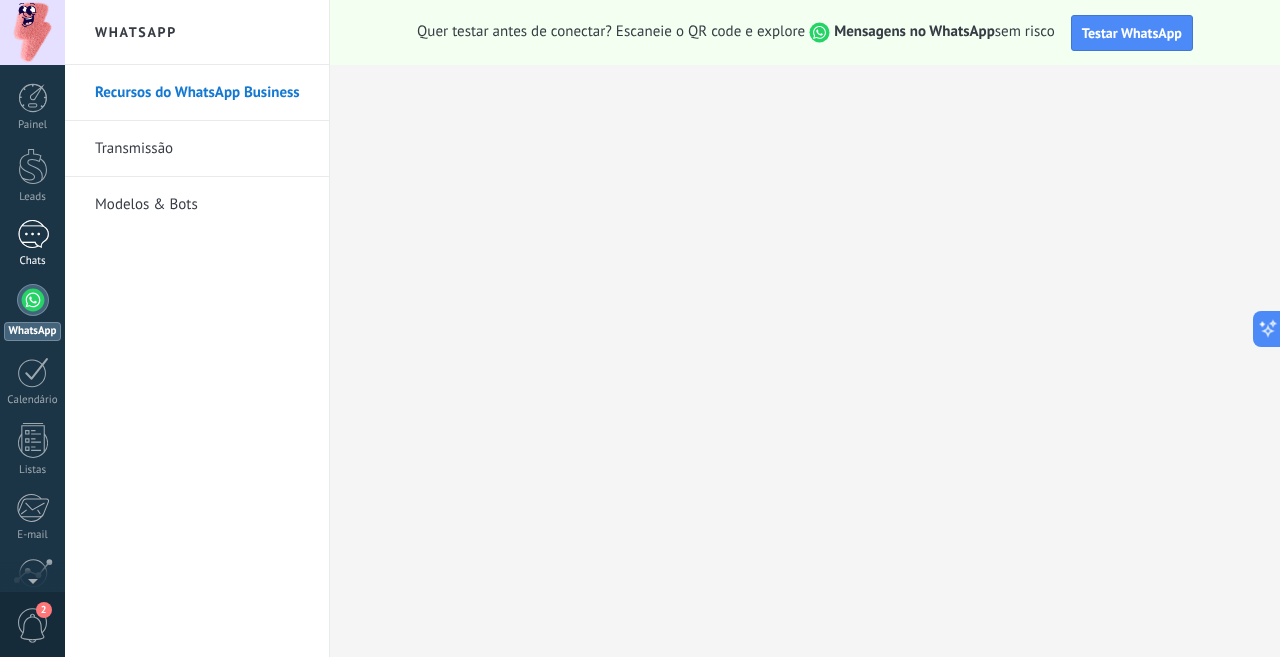 click at bounding box center (33, 234) 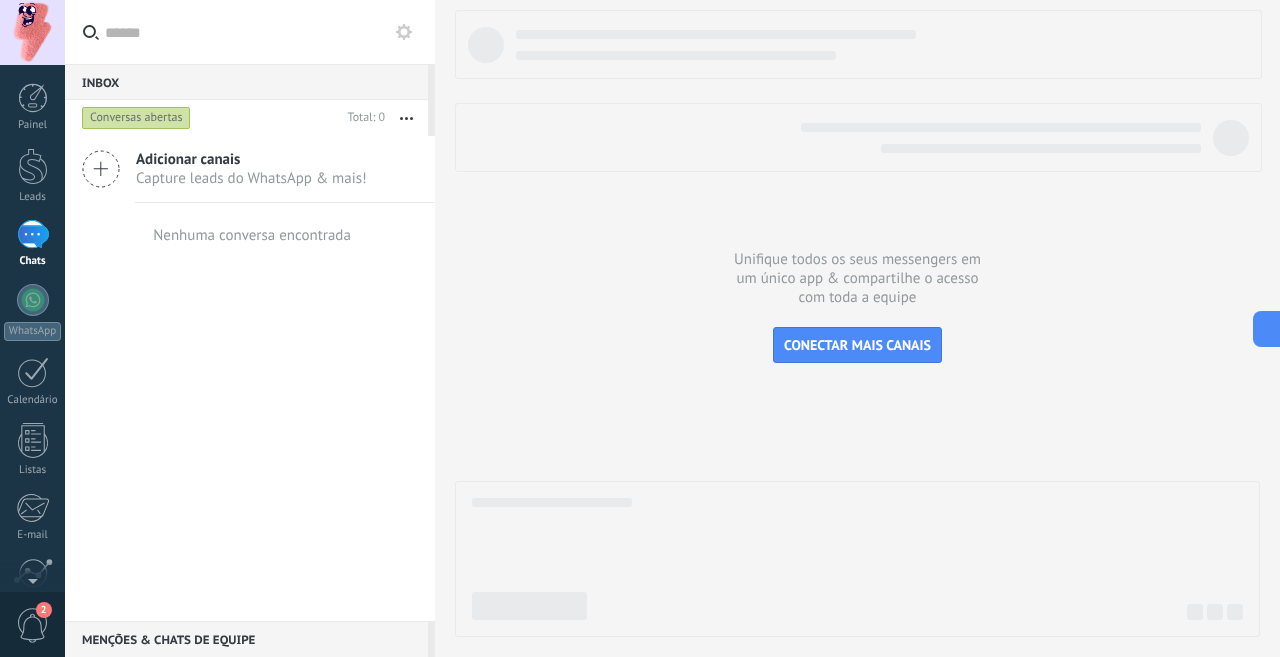 click at bounding box center [857, 323] 